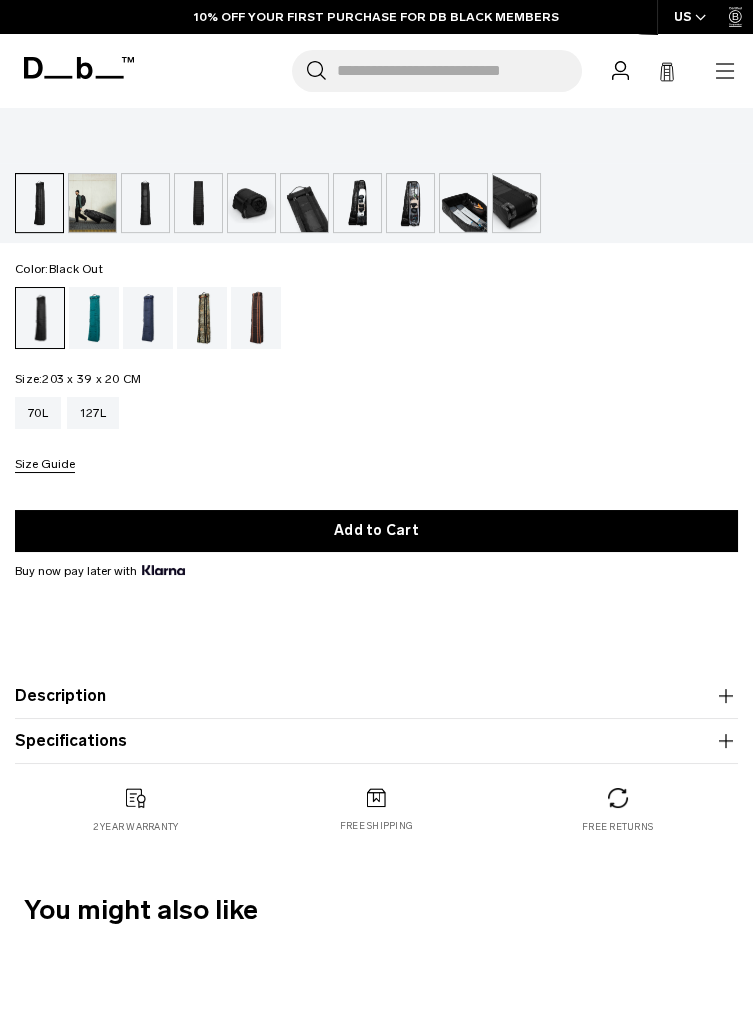 scroll, scrollTop: 904, scrollLeft: 0, axis: vertical 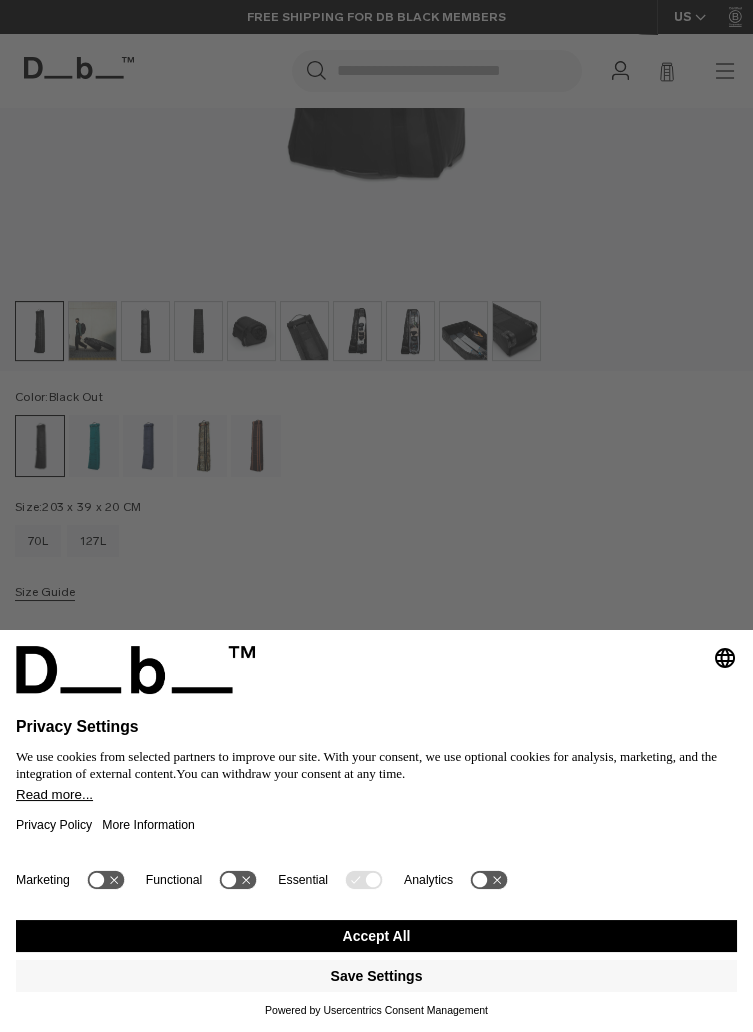 click on "Save Settings" at bounding box center [376, 976] 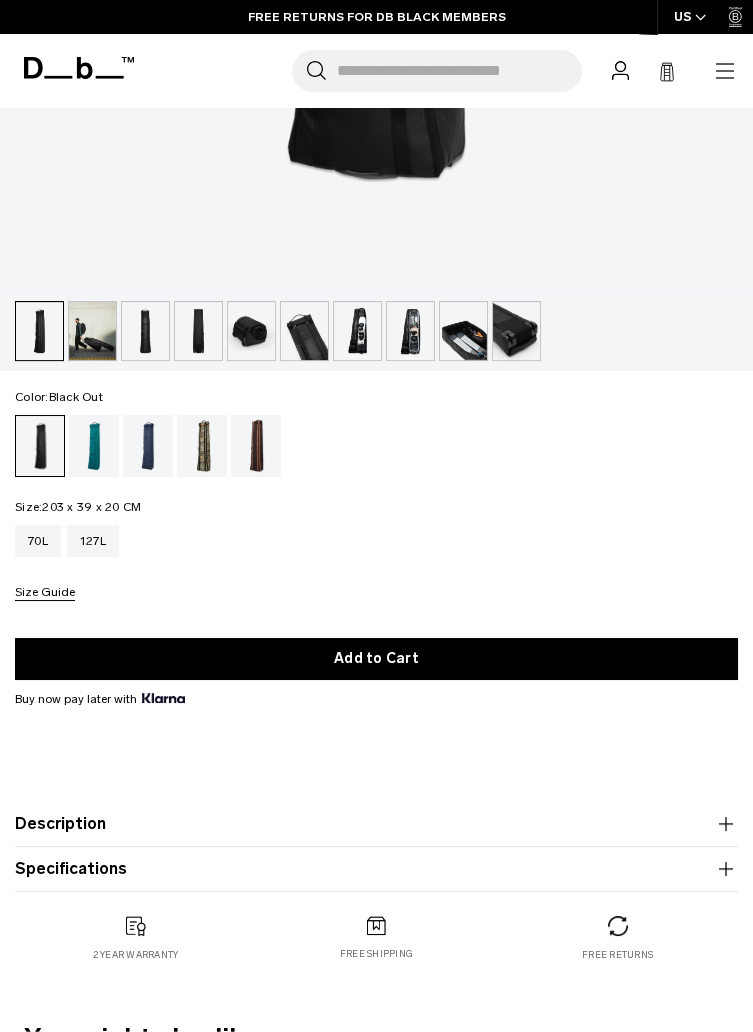 click on "127L" at bounding box center [93, 541] 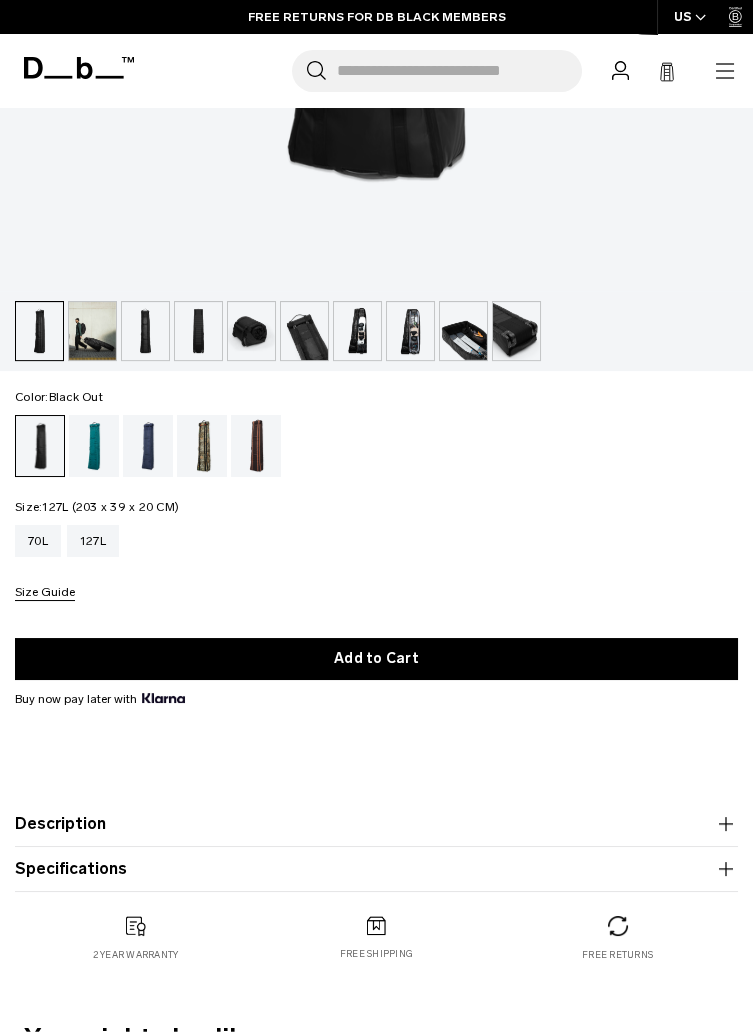 scroll, scrollTop: 789, scrollLeft: 0, axis: vertical 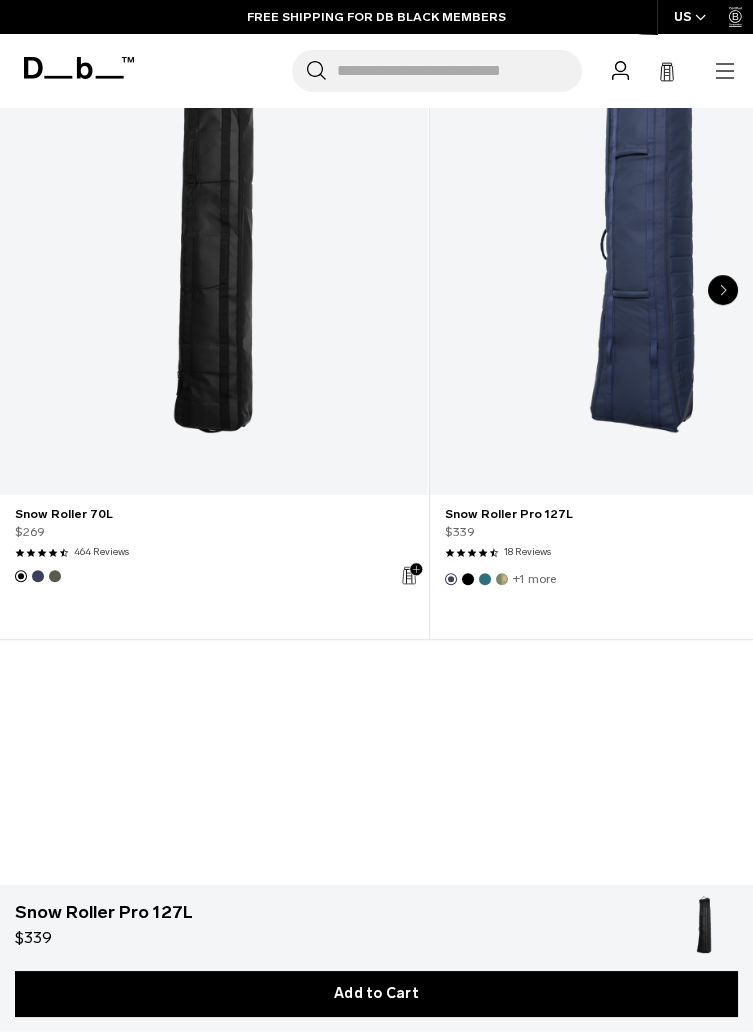 click at bounding box center (214, 224) 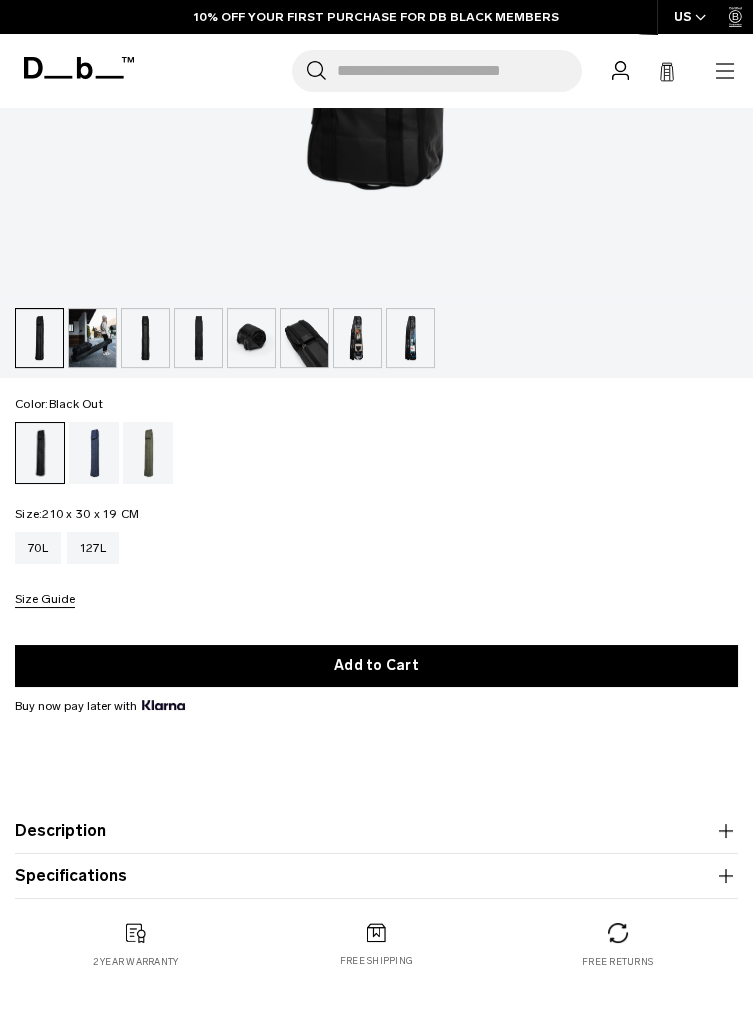 scroll, scrollTop: 1120, scrollLeft: 0, axis: vertical 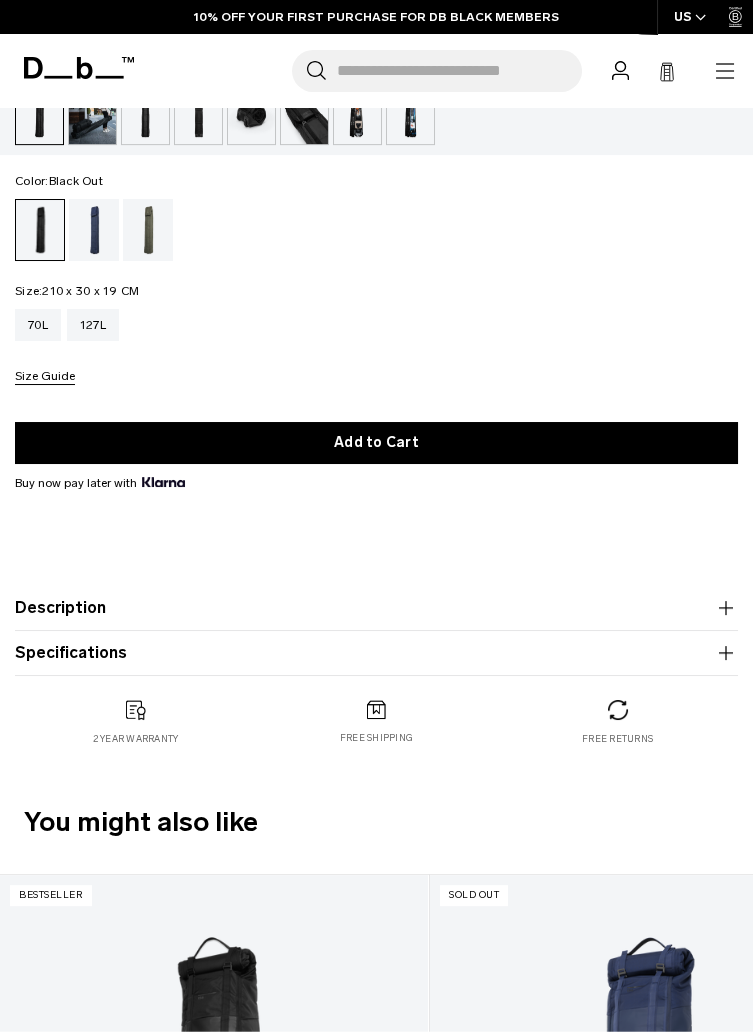 click 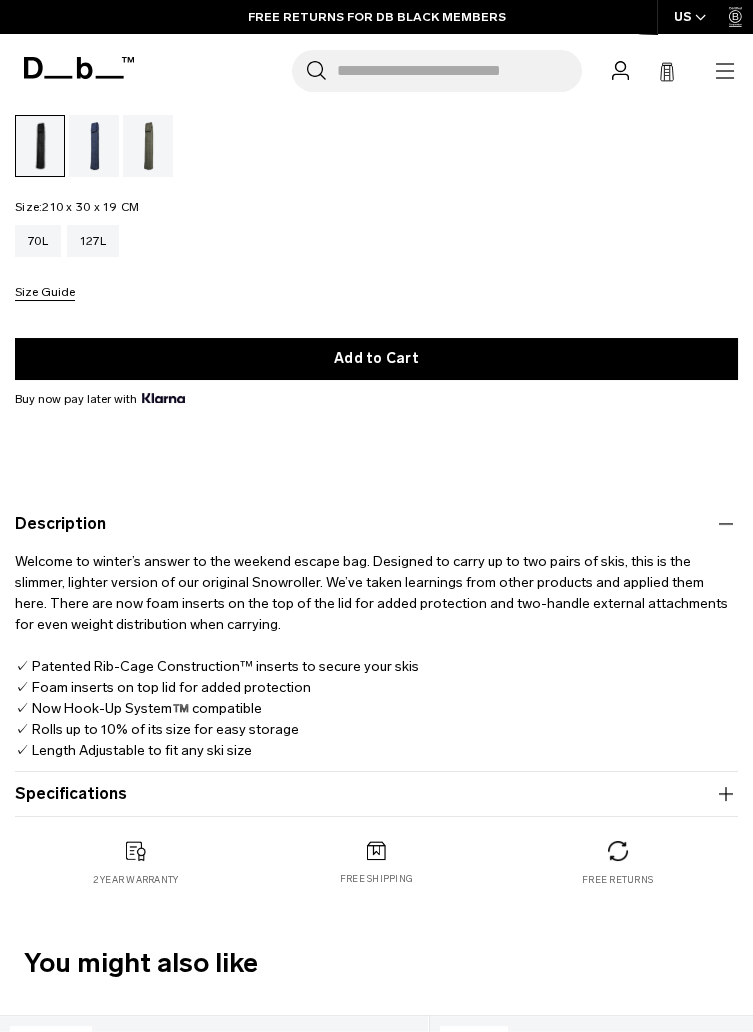 scroll, scrollTop: 1219, scrollLeft: 0, axis: vertical 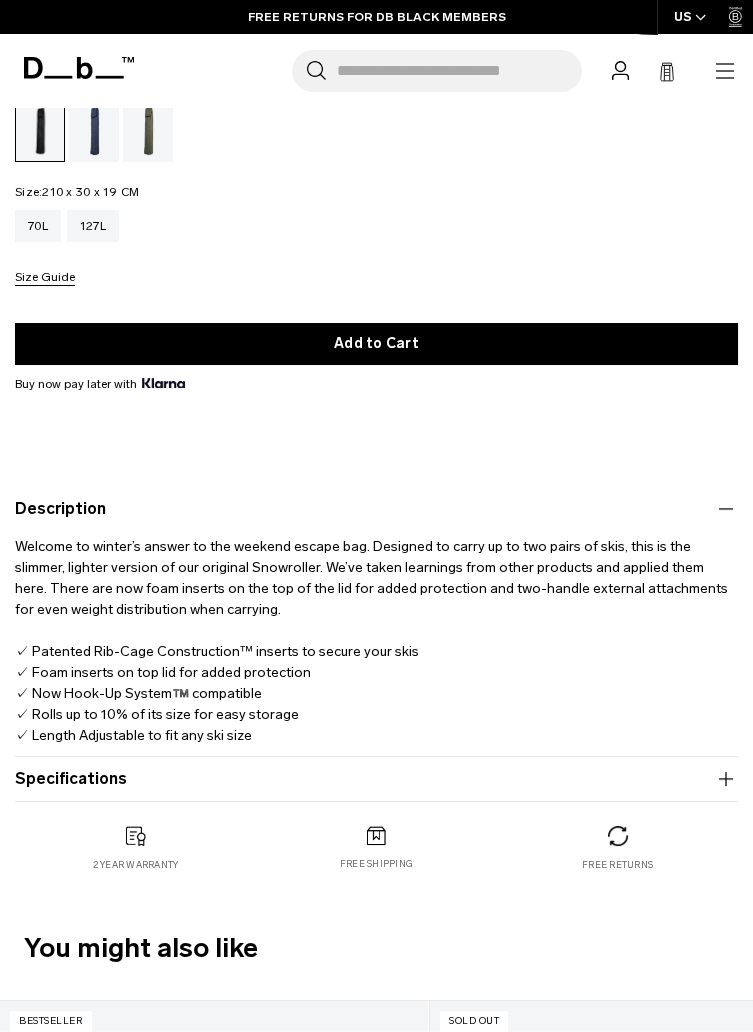 click on "Specifications" at bounding box center (376, 779) 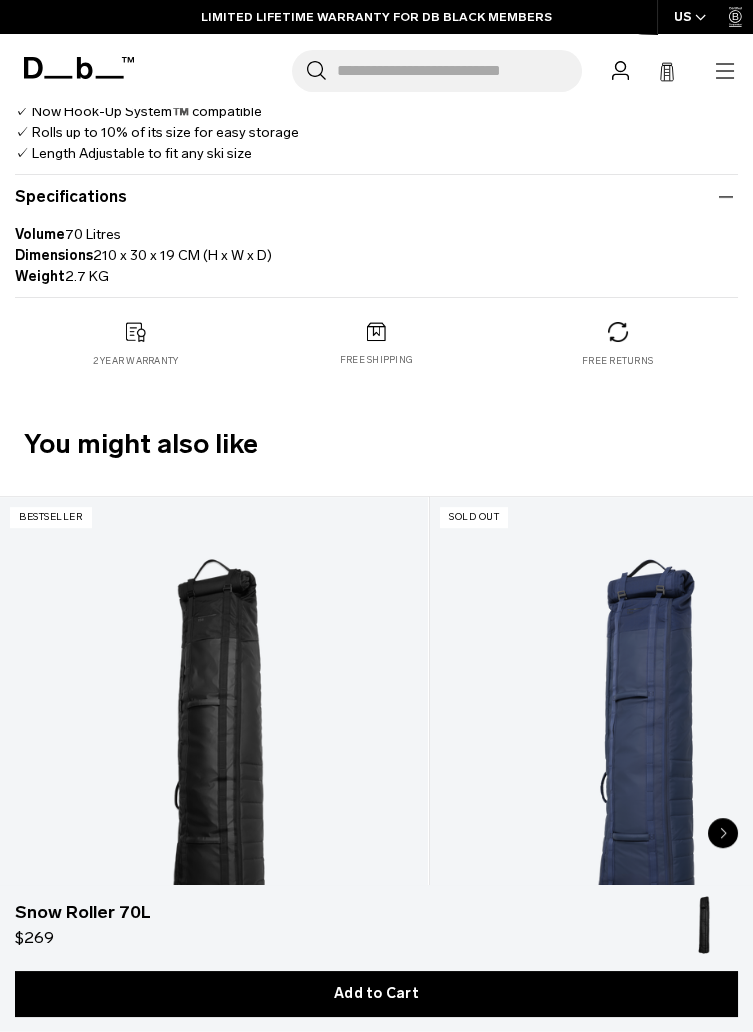 scroll, scrollTop: 1801, scrollLeft: 0, axis: vertical 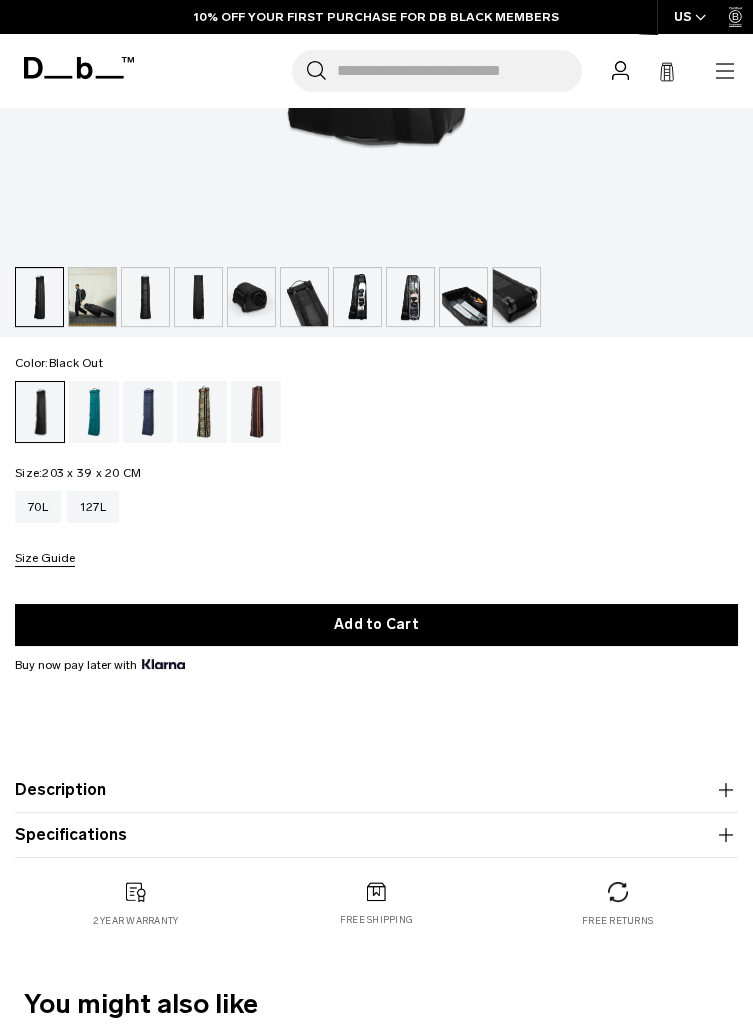 click on "70L" at bounding box center [38, 507] 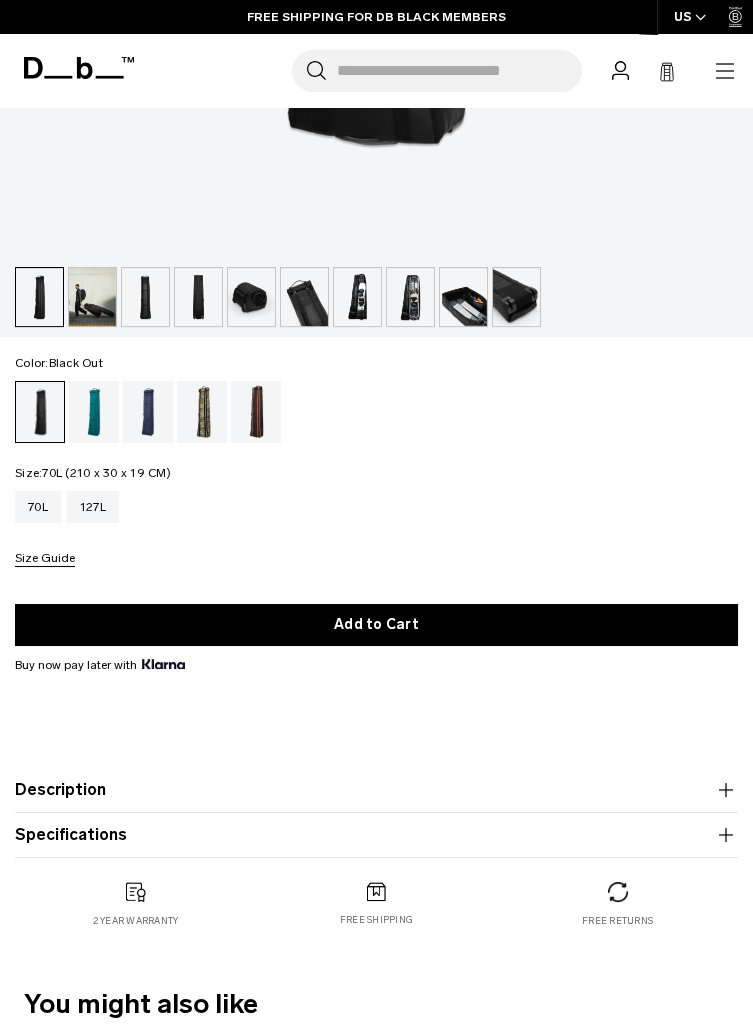 click on "127L" at bounding box center (93, 507) 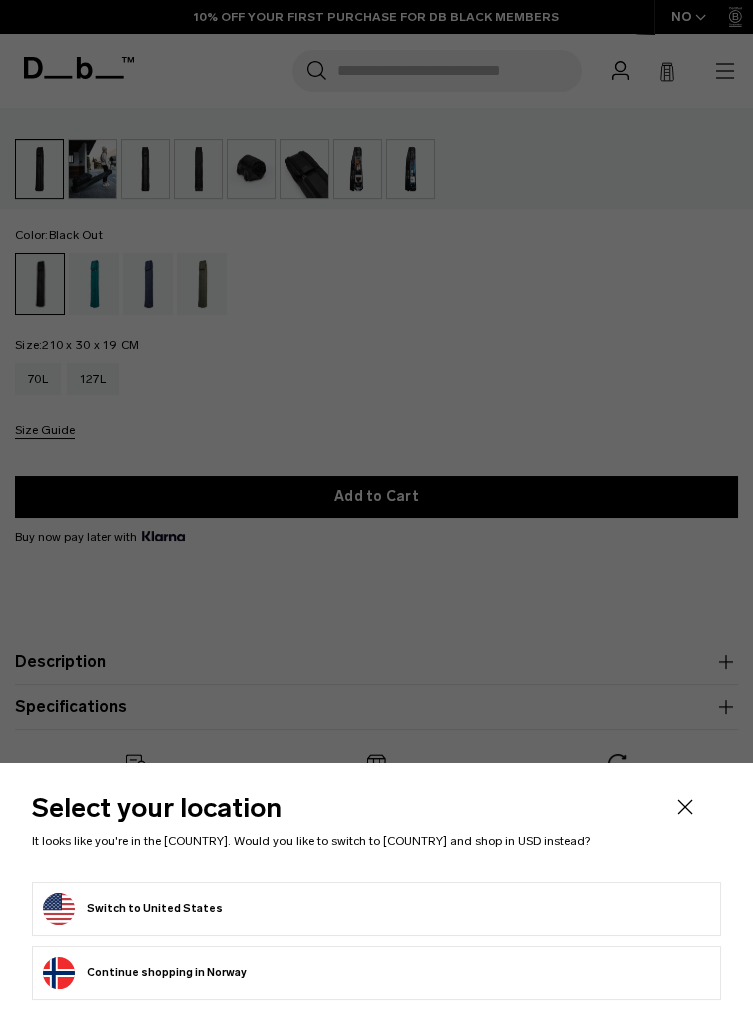 scroll, scrollTop: 1066, scrollLeft: 0, axis: vertical 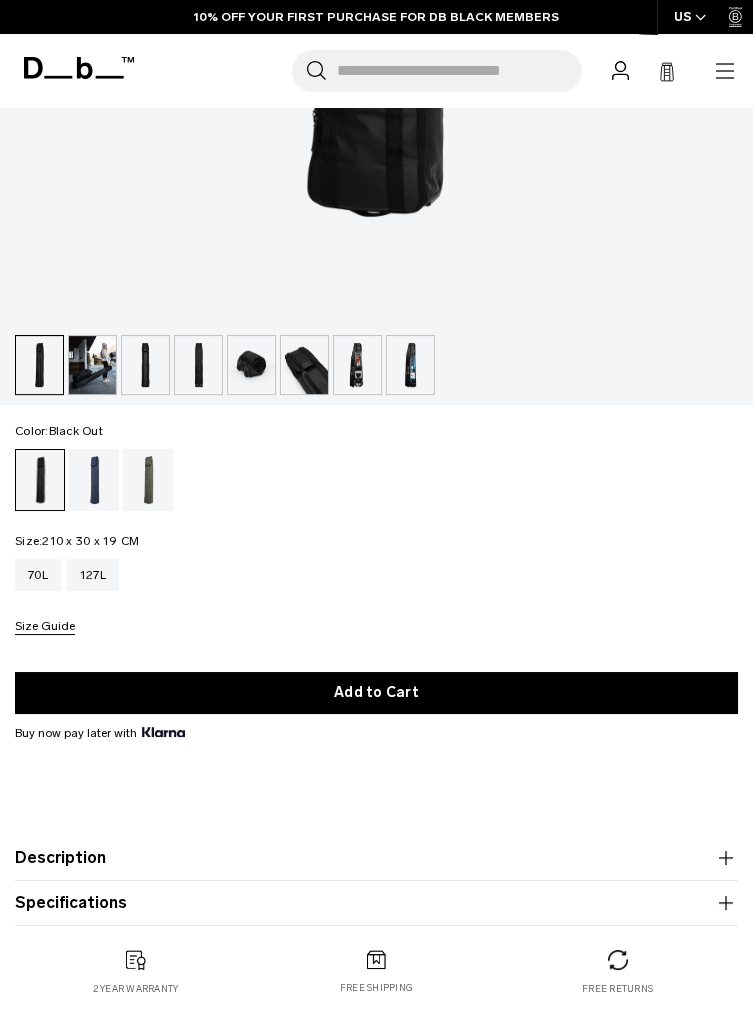 click 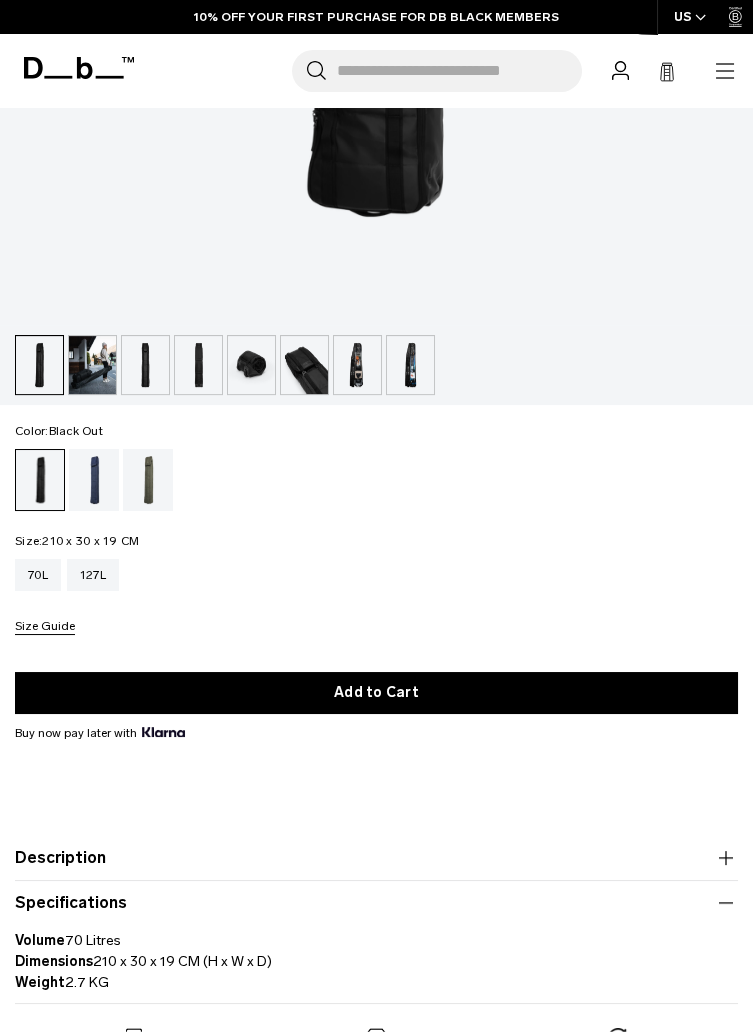 scroll, scrollTop: 1063, scrollLeft: 0, axis: vertical 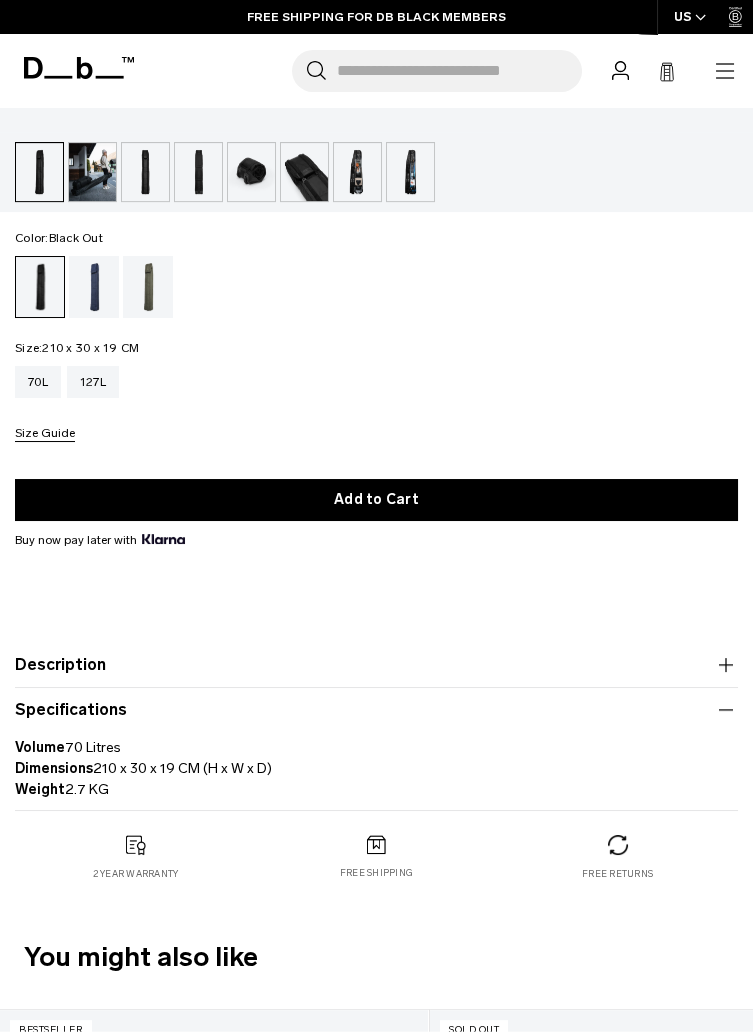 click 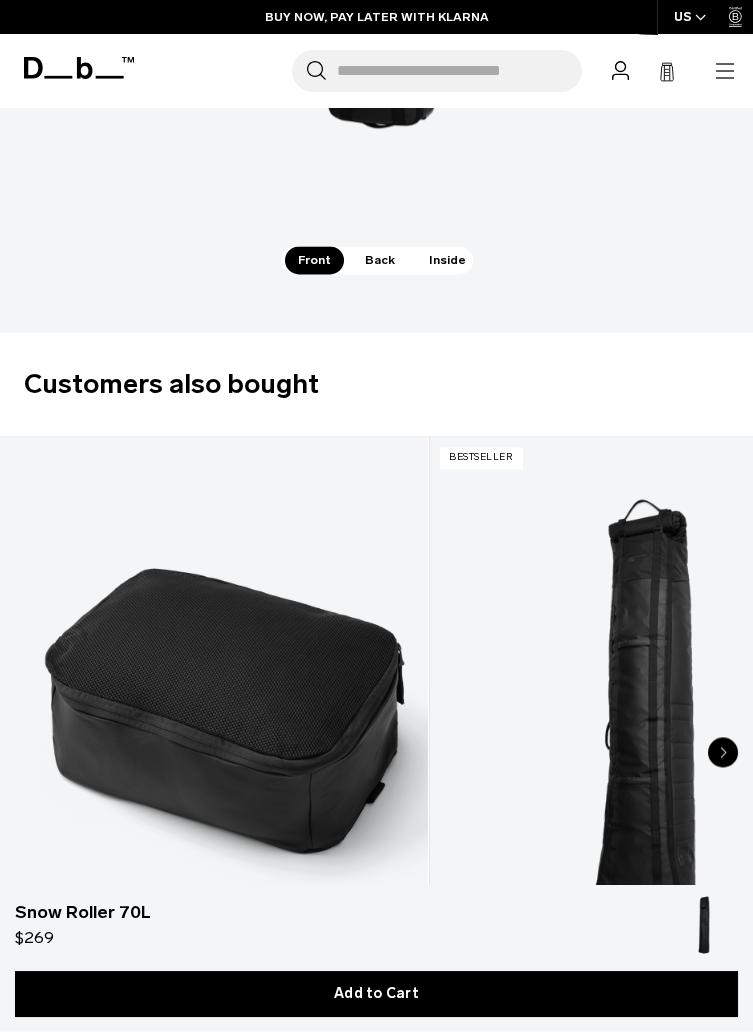scroll, scrollTop: 4686, scrollLeft: 0, axis: vertical 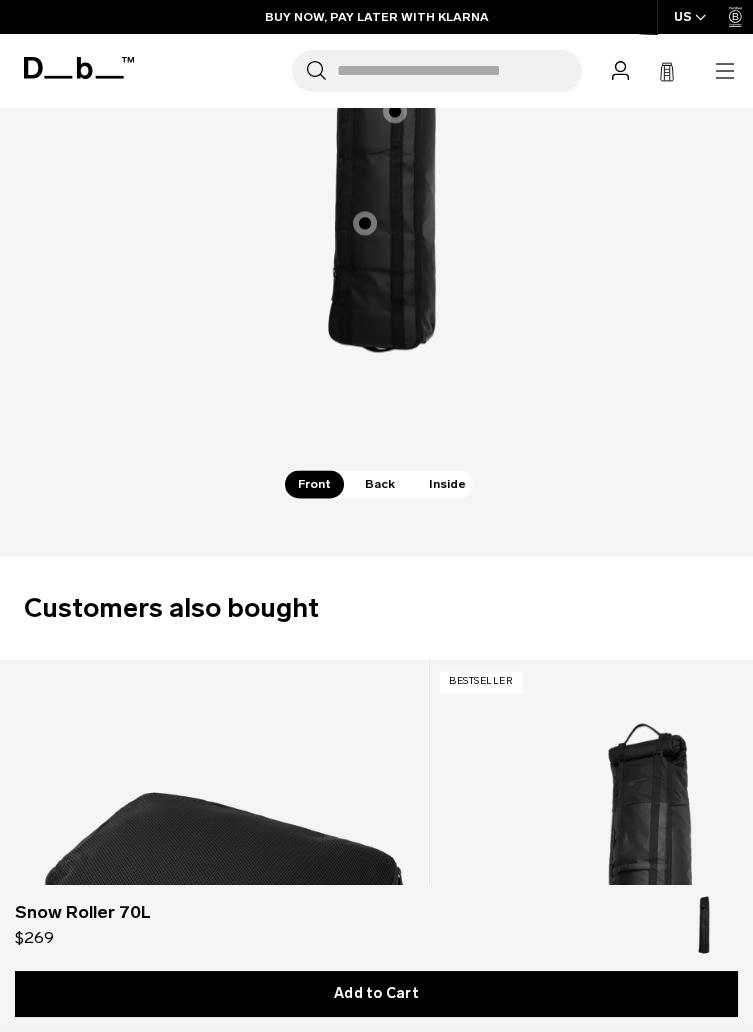 click at bounding box center (365, 223) 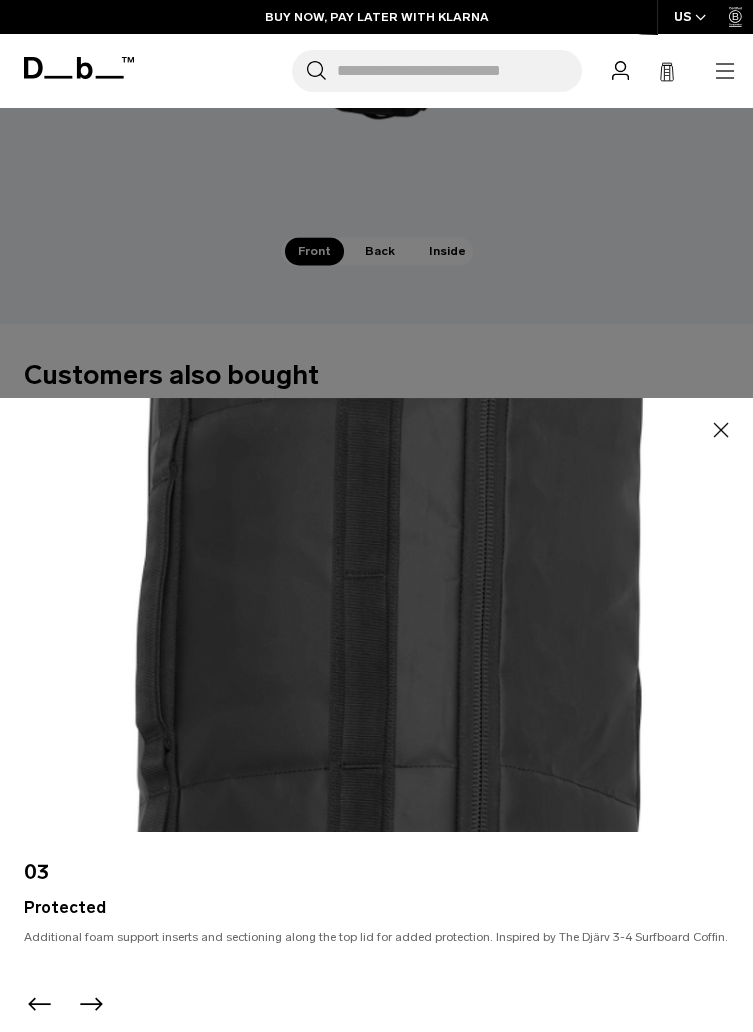 scroll, scrollTop: 4925, scrollLeft: 0, axis: vertical 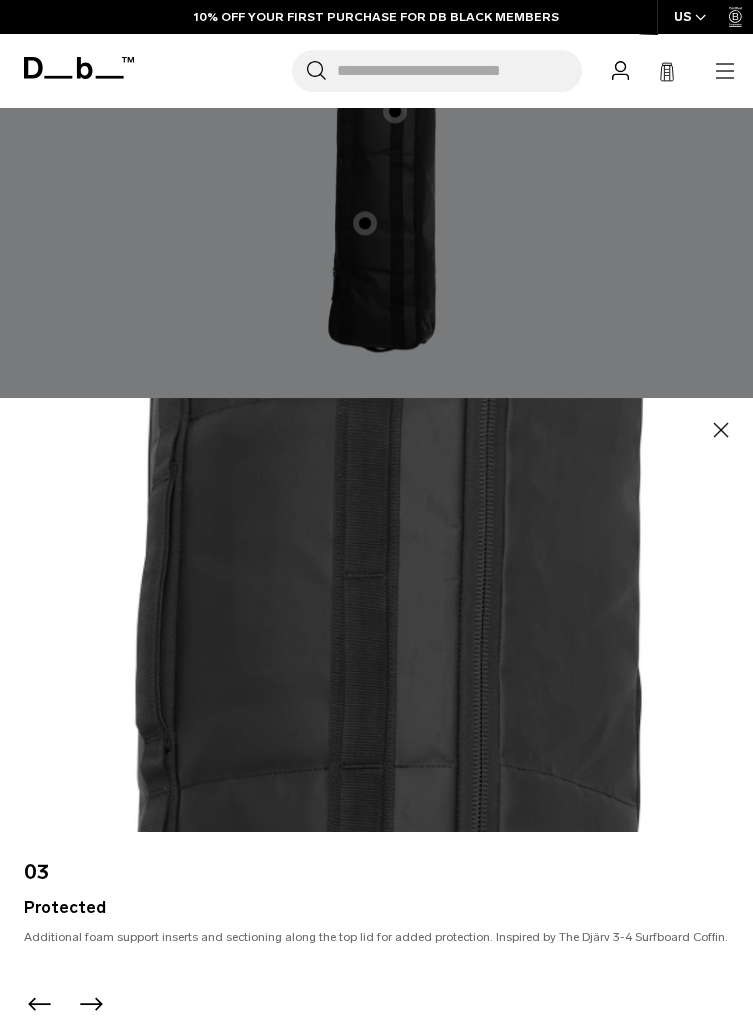 click 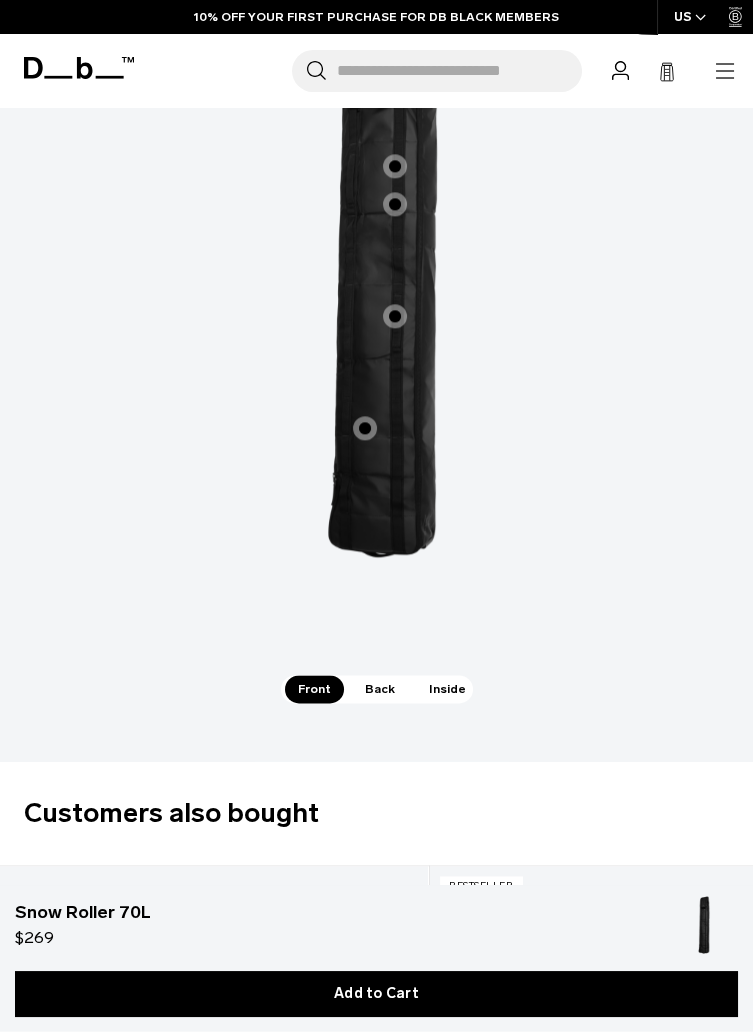 scroll, scrollTop: 4452, scrollLeft: 0, axis: vertical 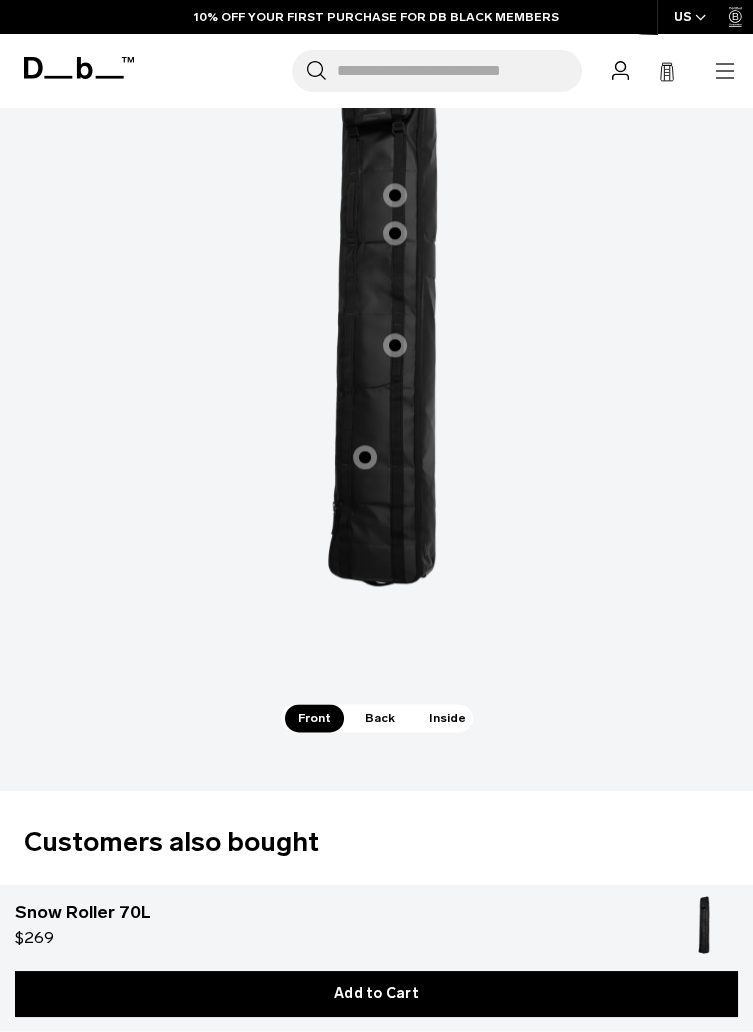 click at bounding box center (395, 345) 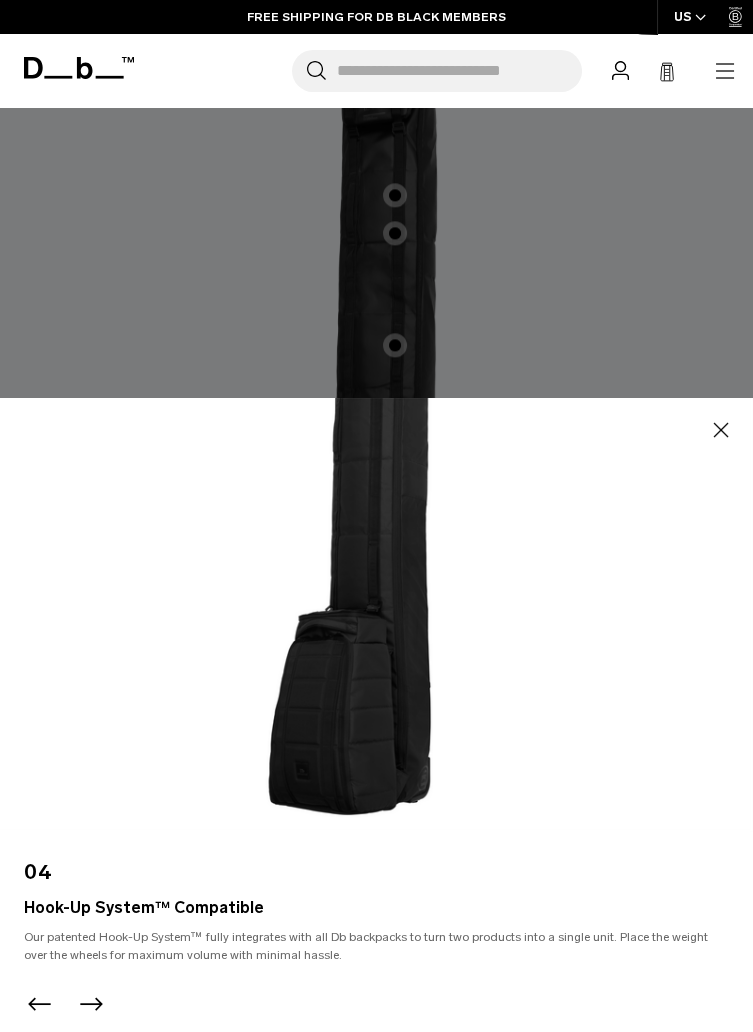 click at bounding box center [376, 615] 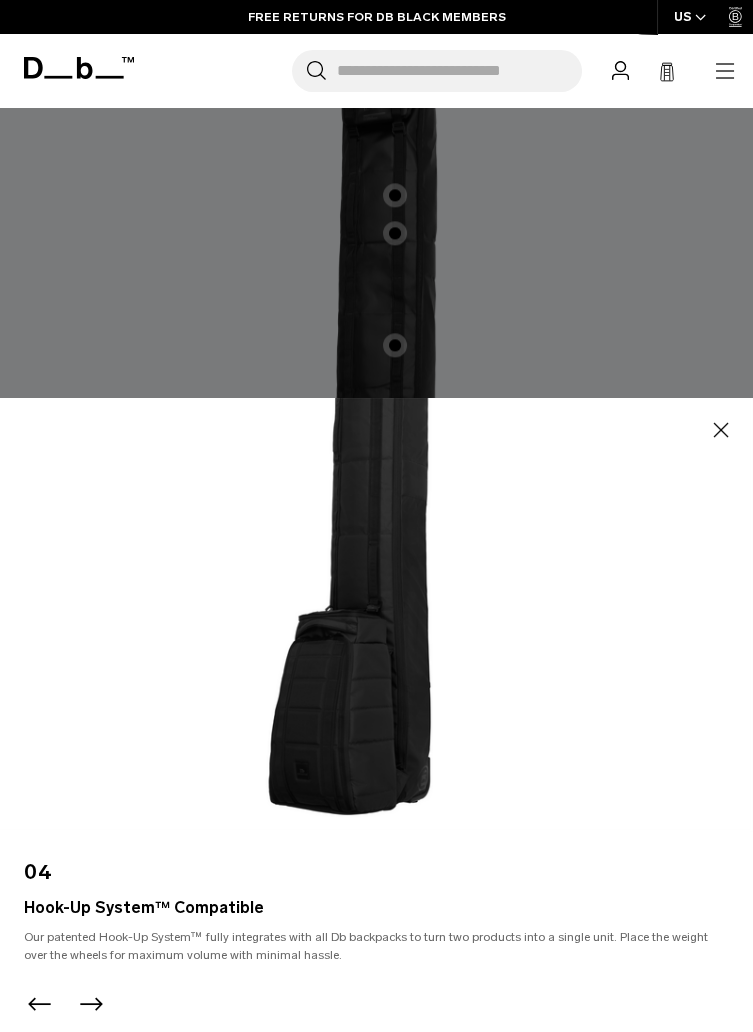 click on "Close" at bounding box center [721, 430] 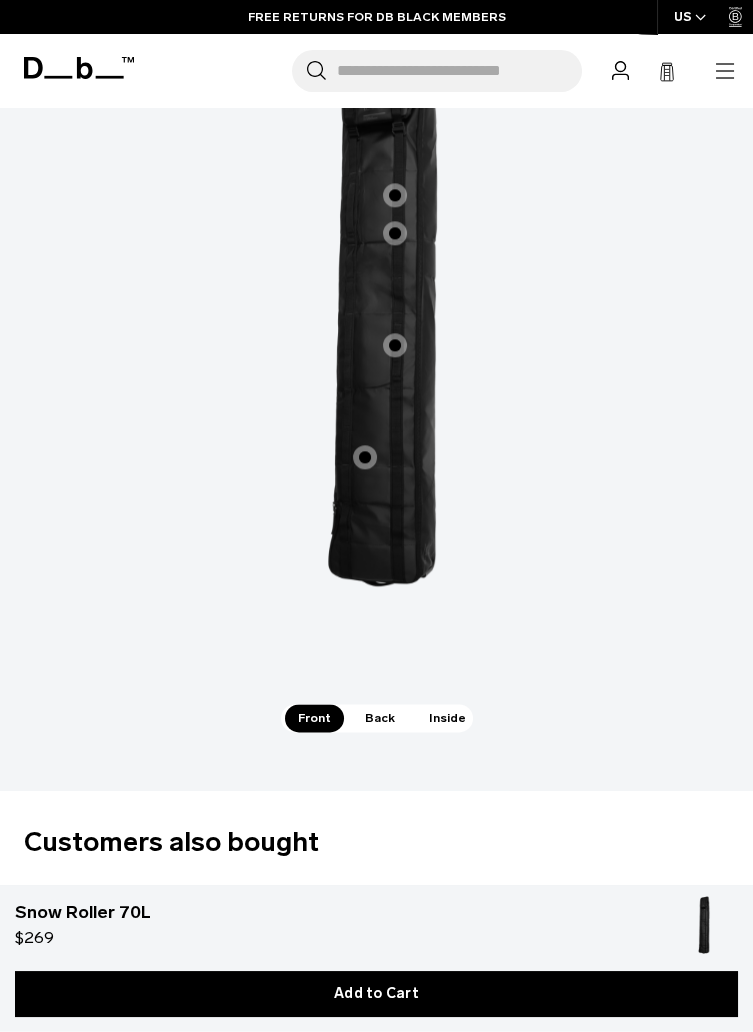click at bounding box center [395, 233] 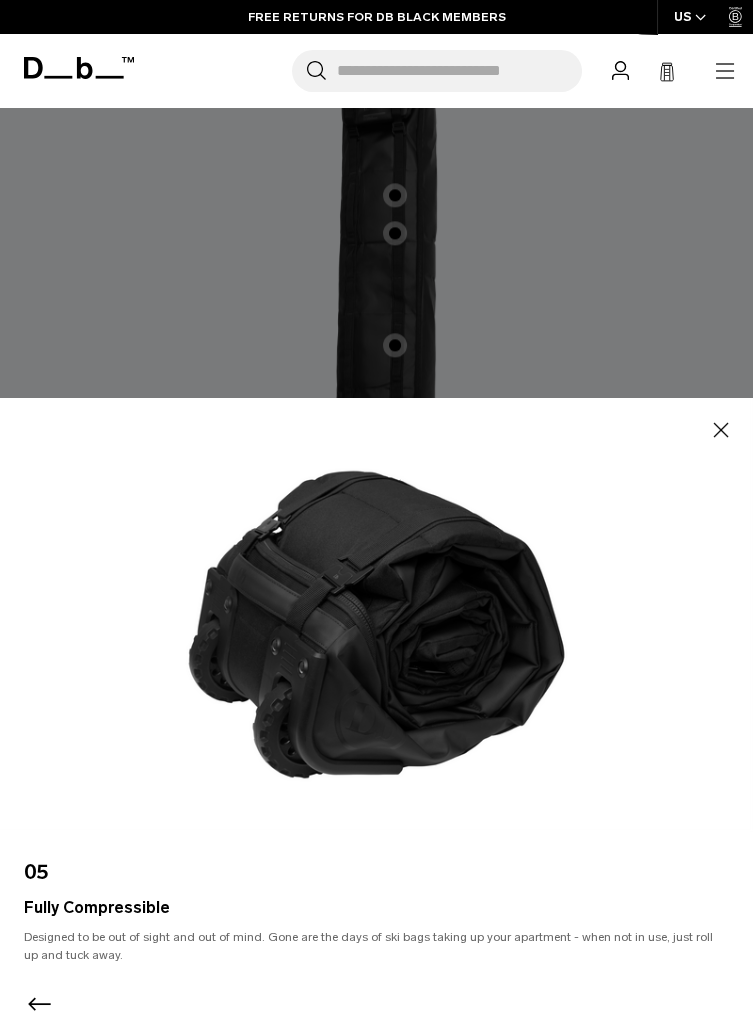 click 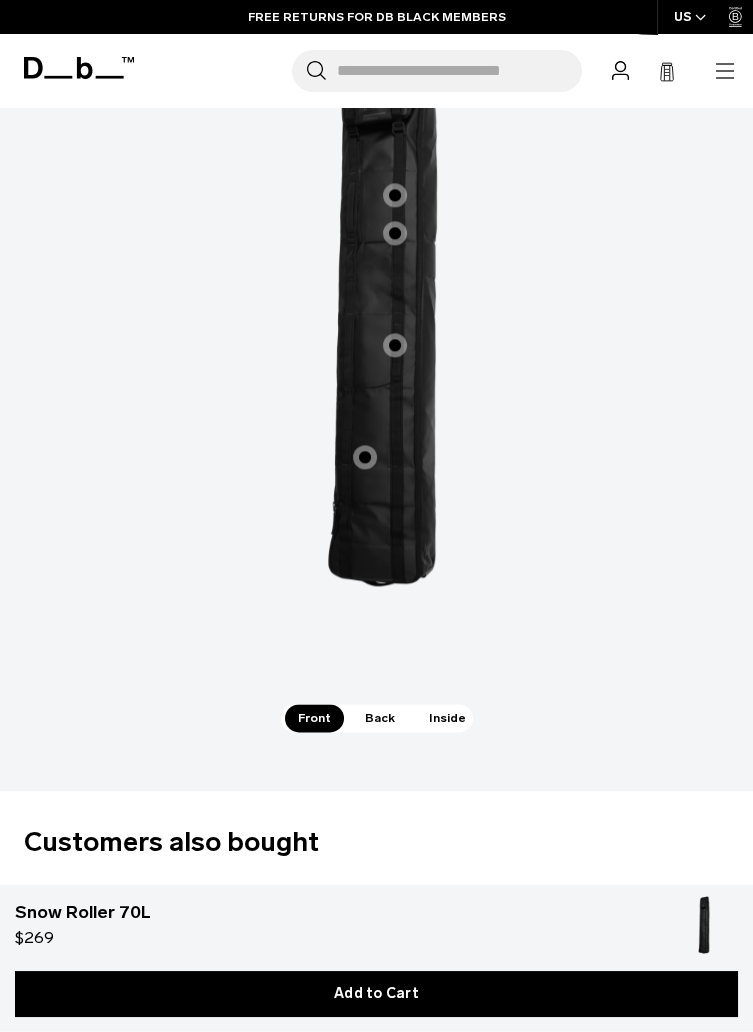 click at bounding box center [395, 195] 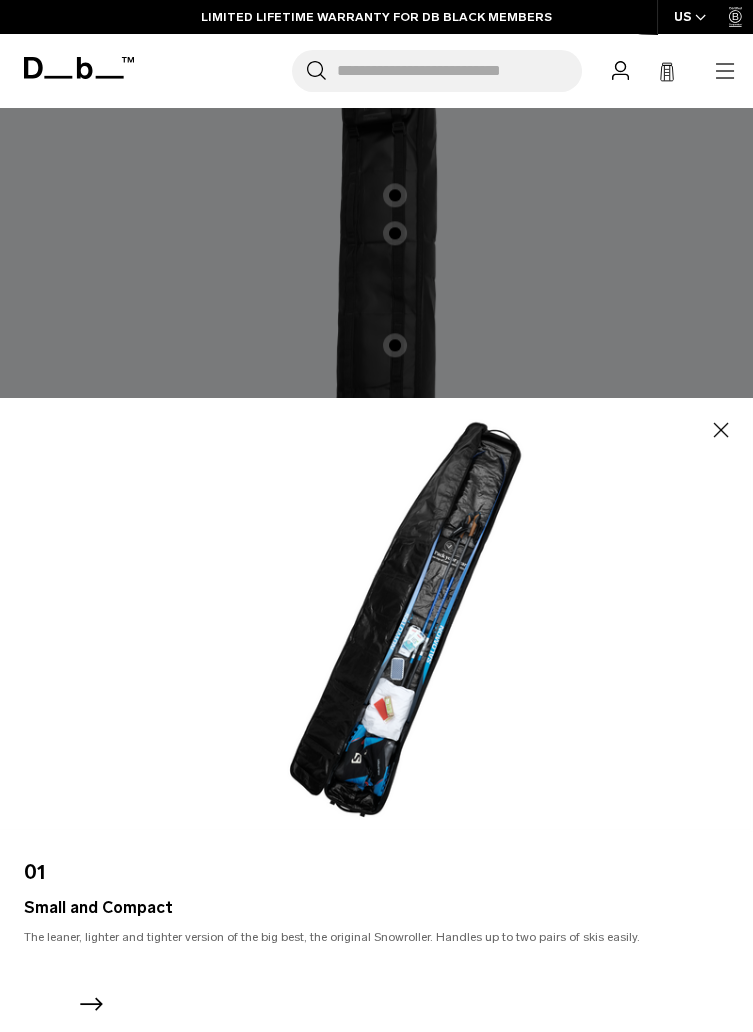 click 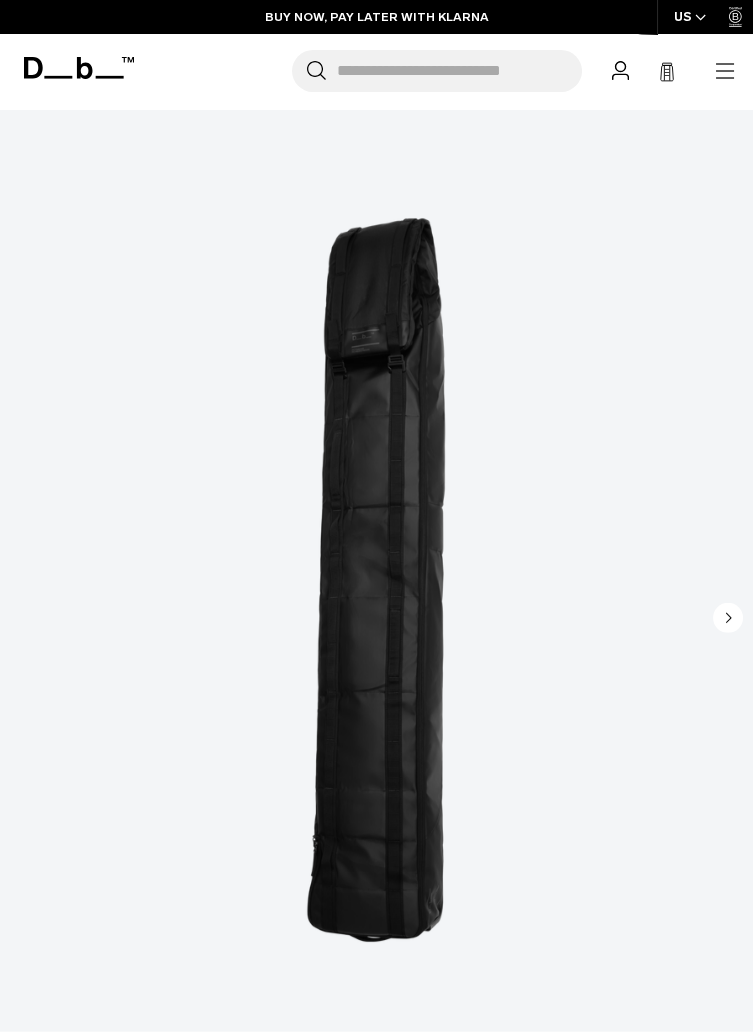 scroll, scrollTop: 0, scrollLeft: 0, axis: both 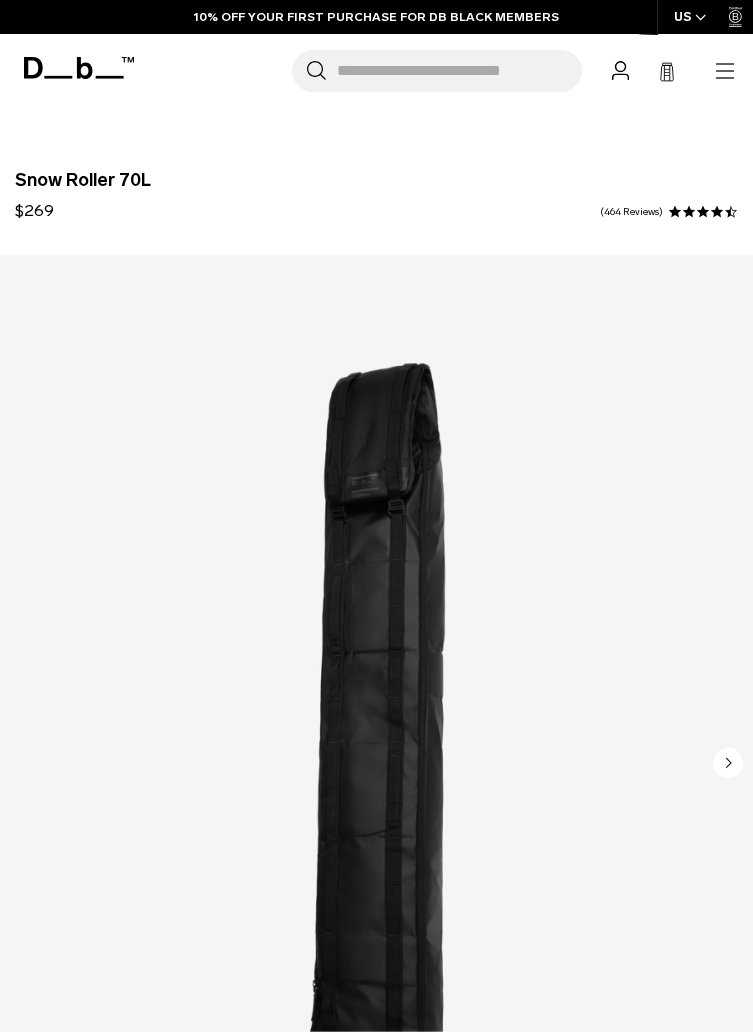 click at bounding box center (703, 212) 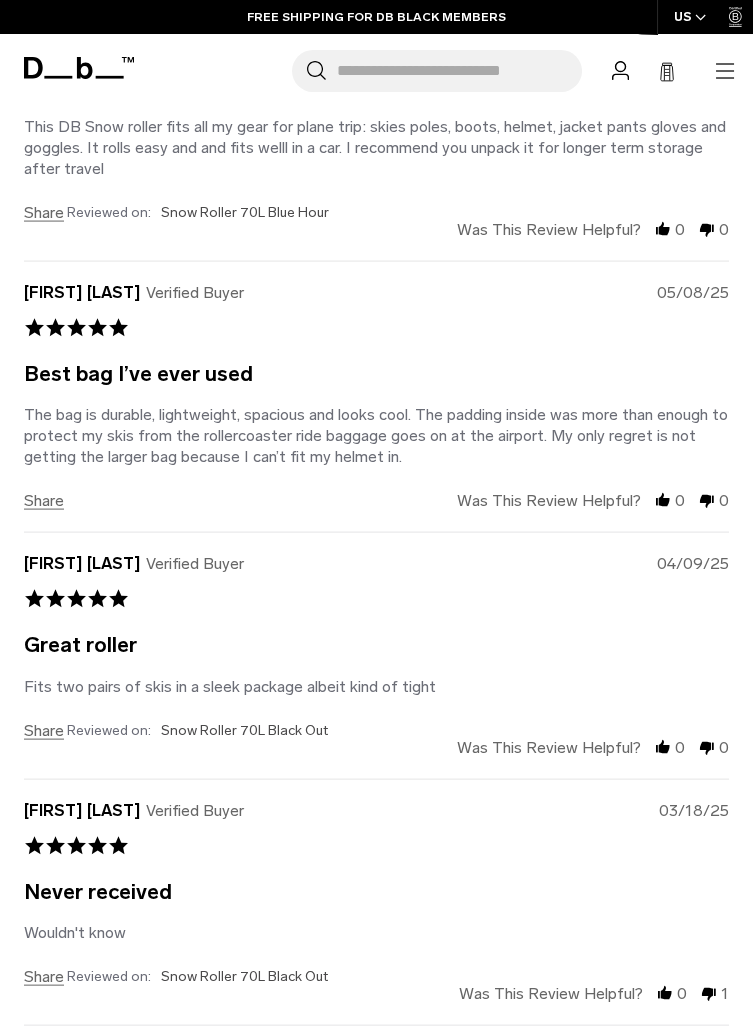 scroll, scrollTop: 7083, scrollLeft: 0, axis: vertical 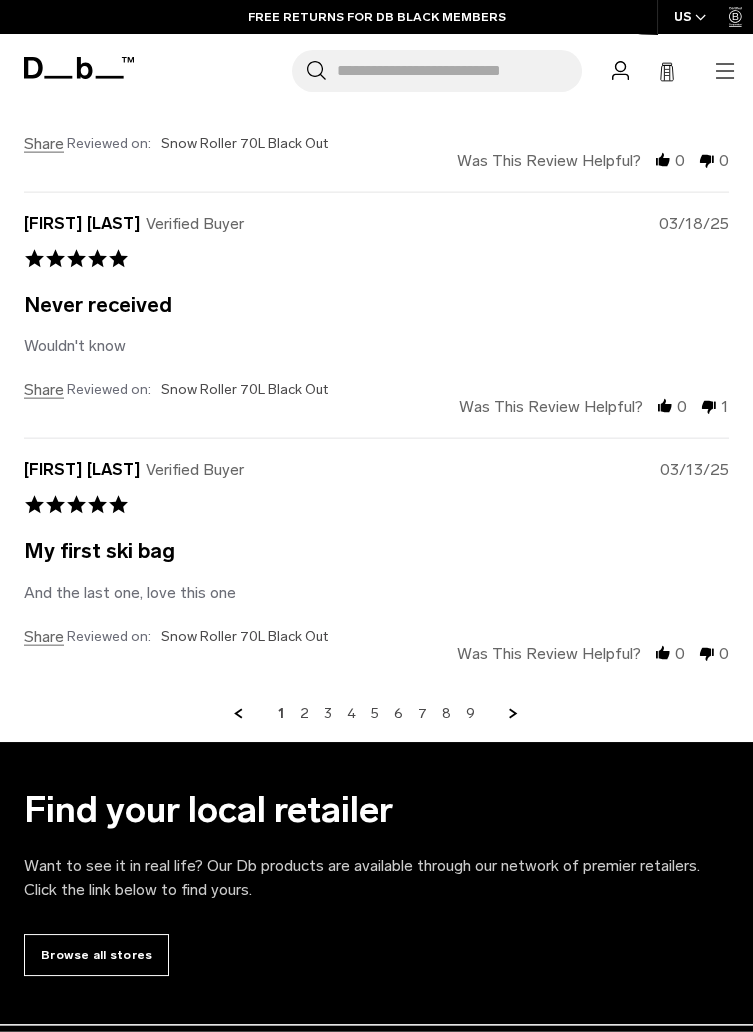 click at bounding box center [514, 714] 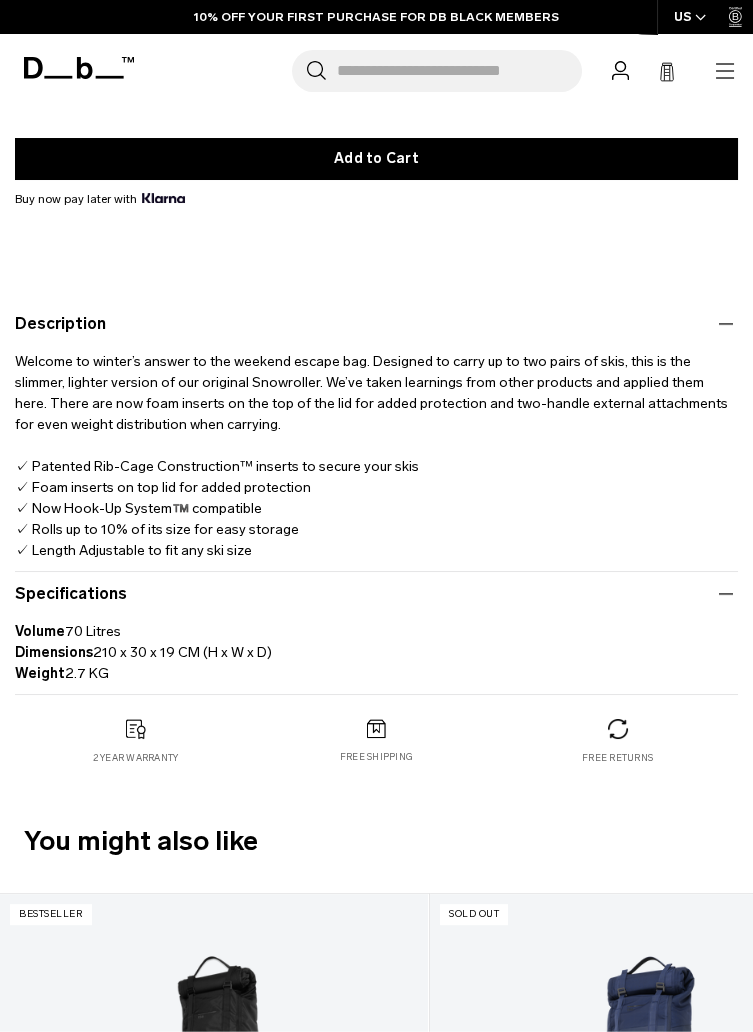 scroll, scrollTop: 0, scrollLeft: 0, axis: both 